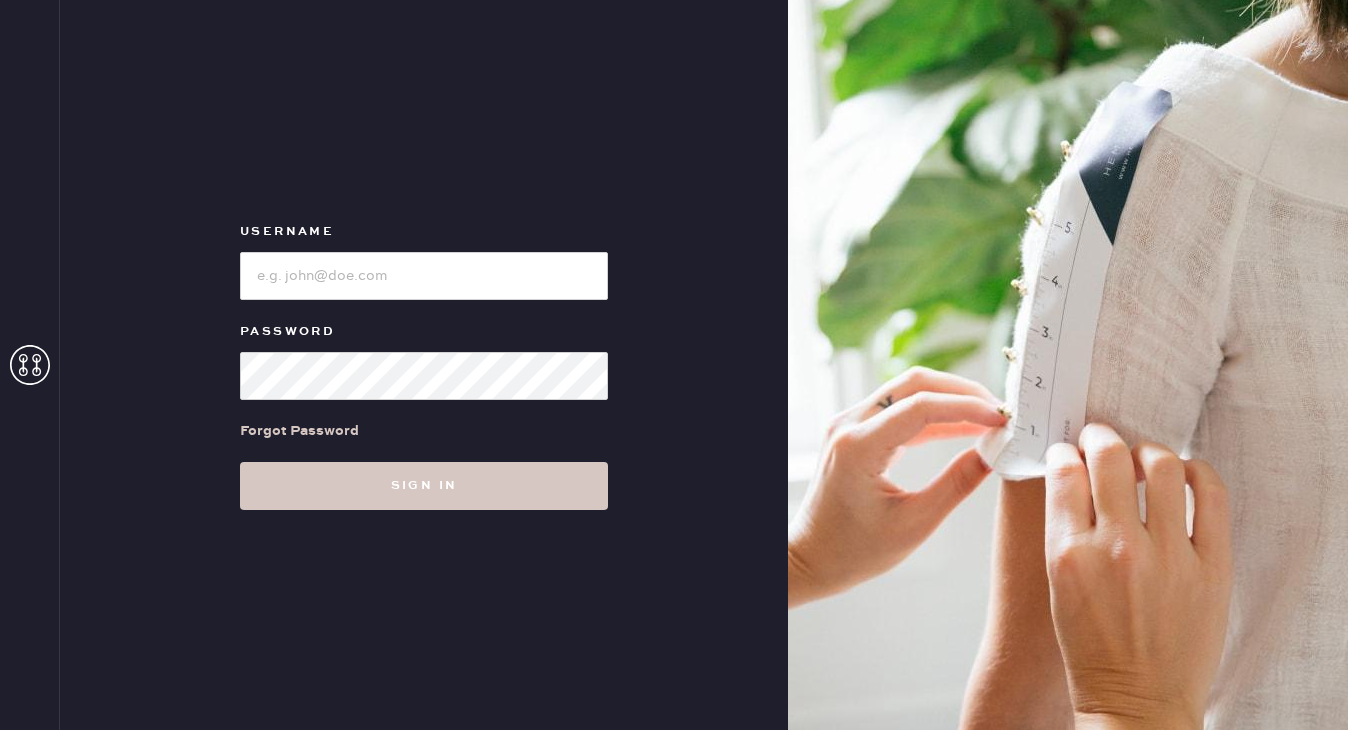 scroll, scrollTop: 0, scrollLeft: 0, axis: both 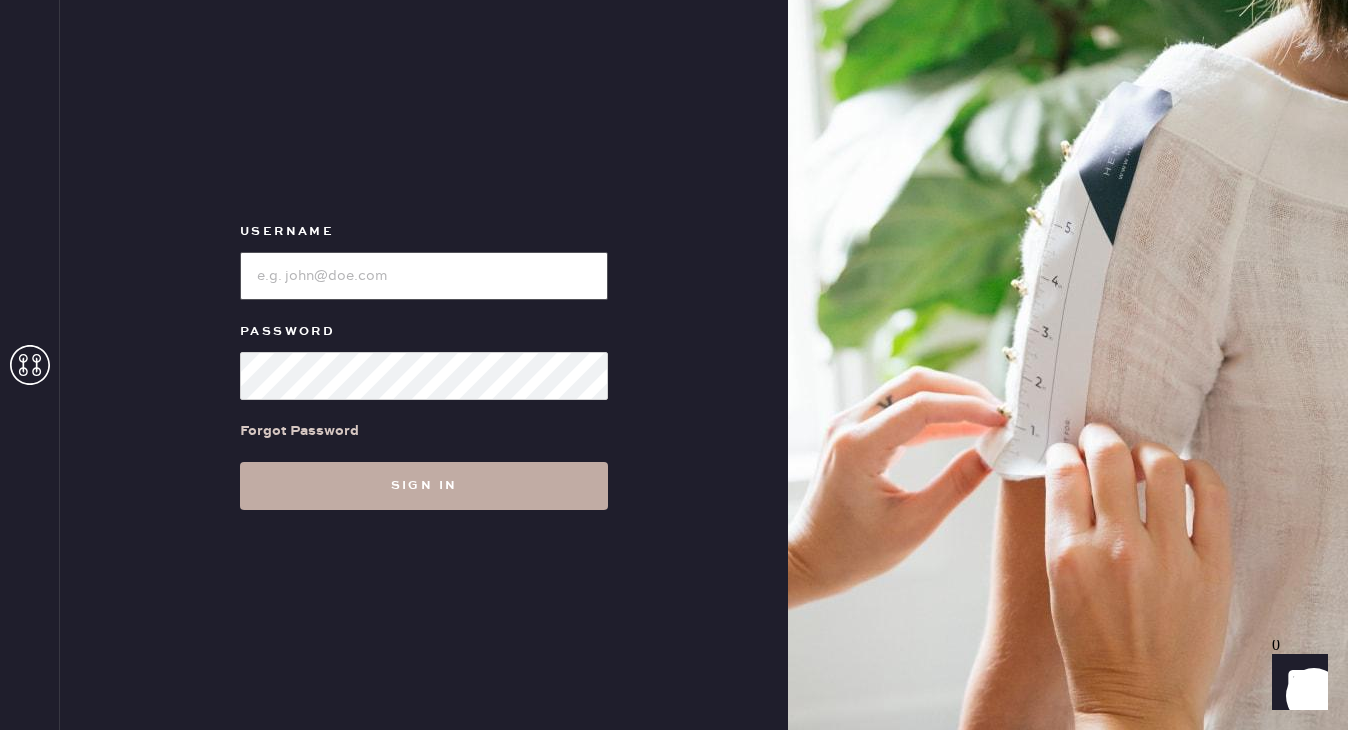 type on "reformationbeverlyhills" 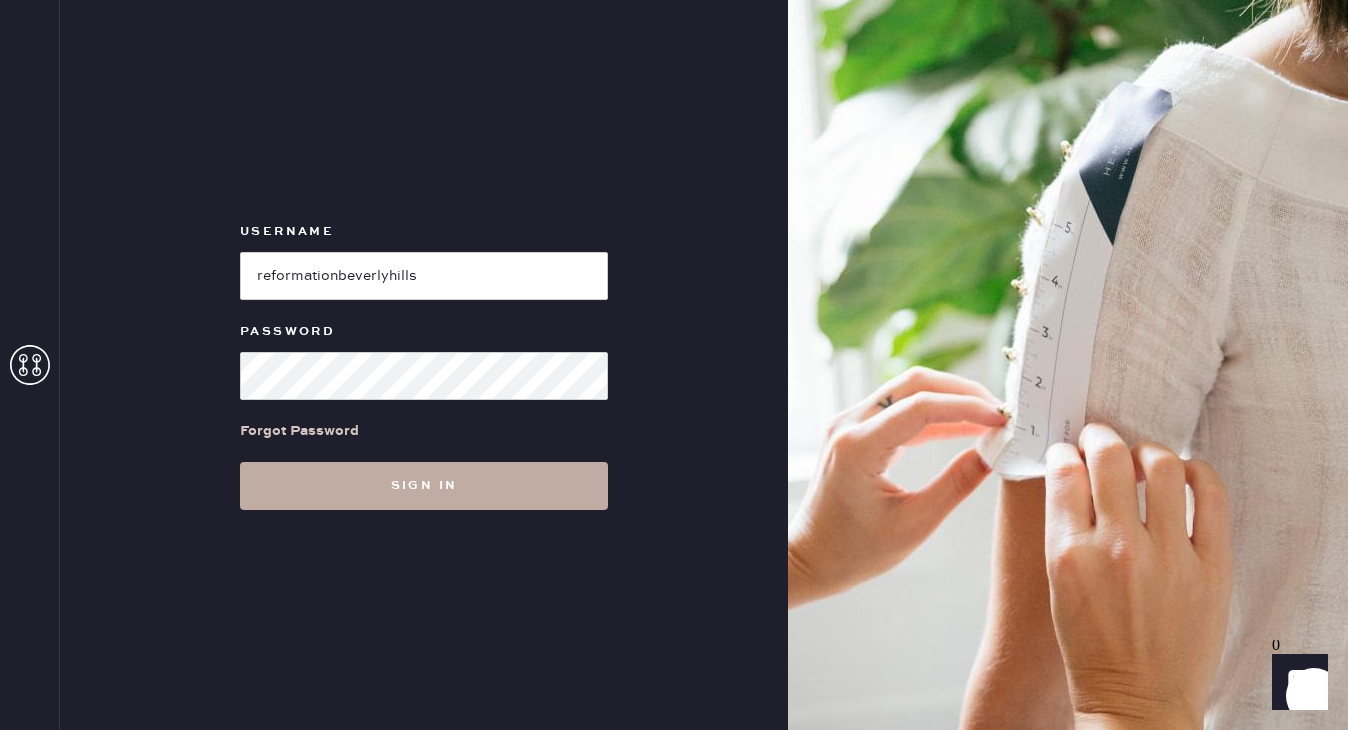 click on "Sign in" at bounding box center [424, 486] 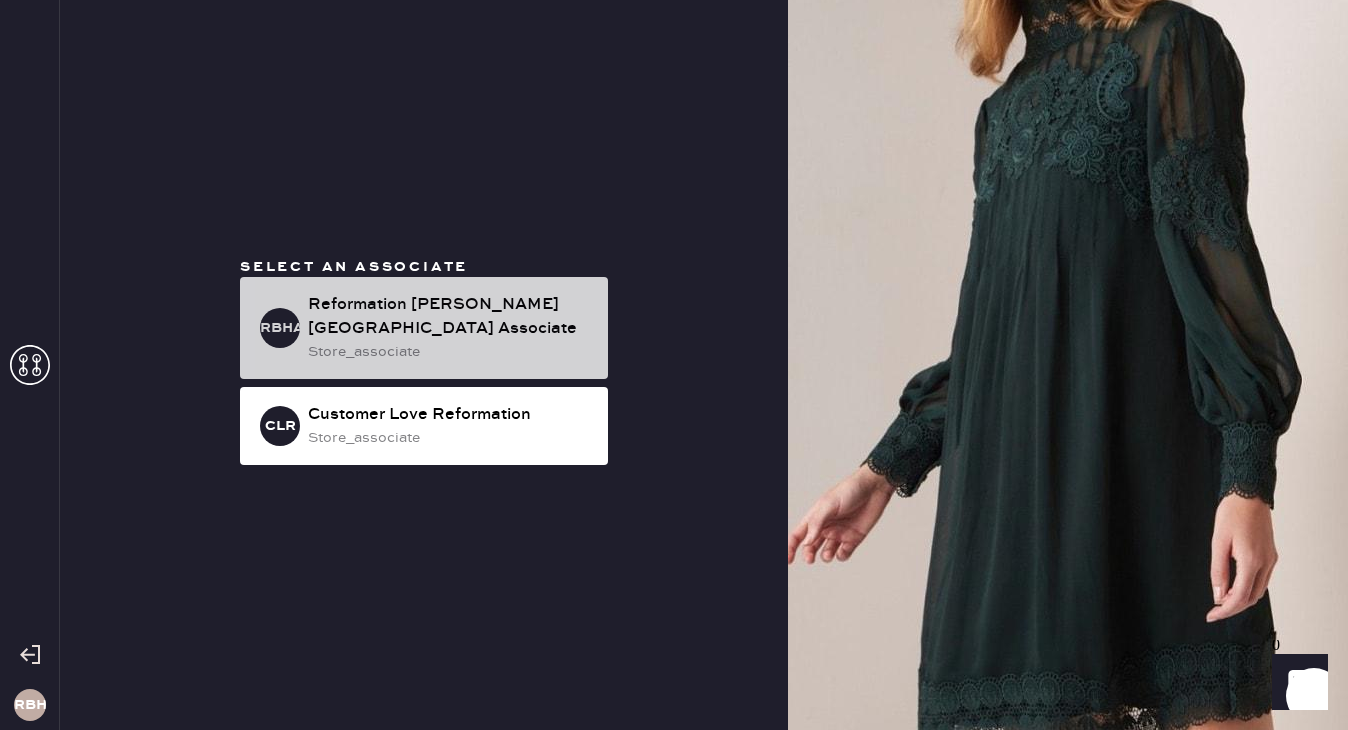 click on "Reformation [PERSON_NAME][GEOGRAPHIC_DATA] Associate" at bounding box center (450, 317) 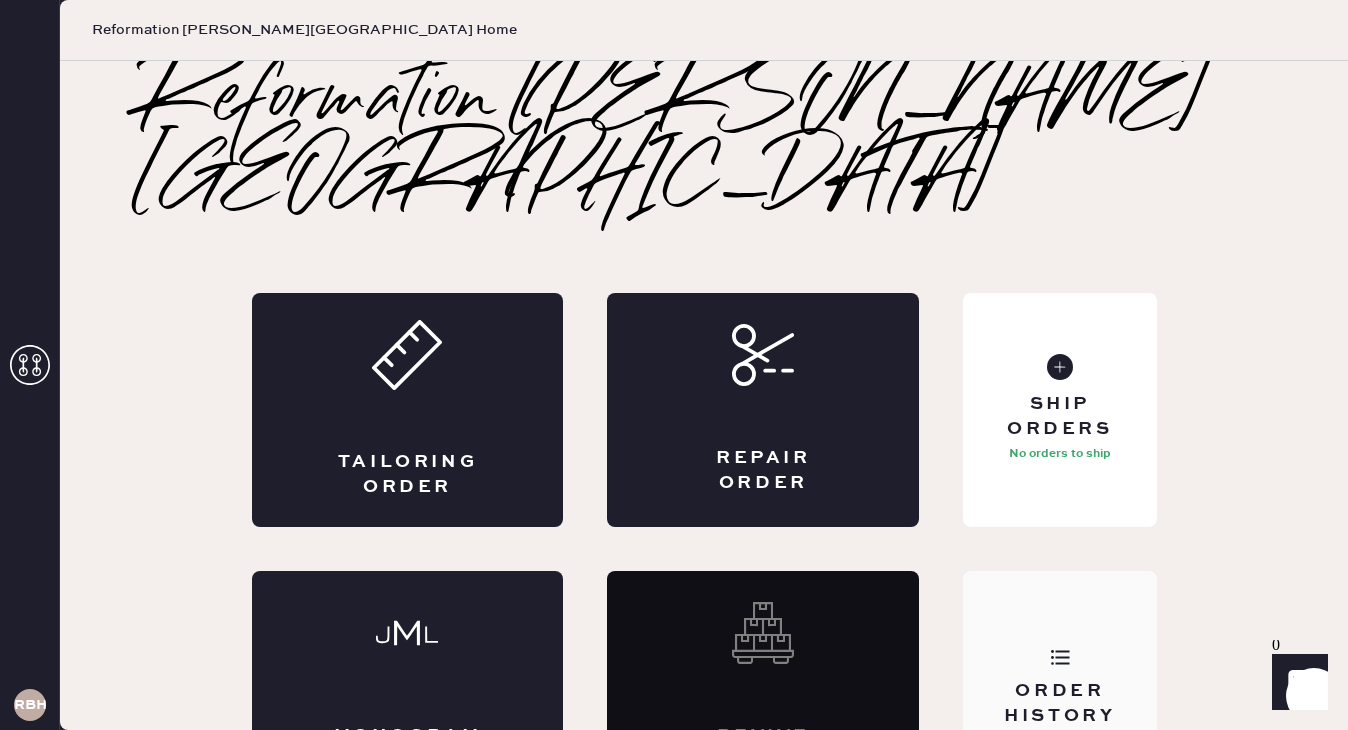 click on "Order History" at bounding box center [1059, 688] 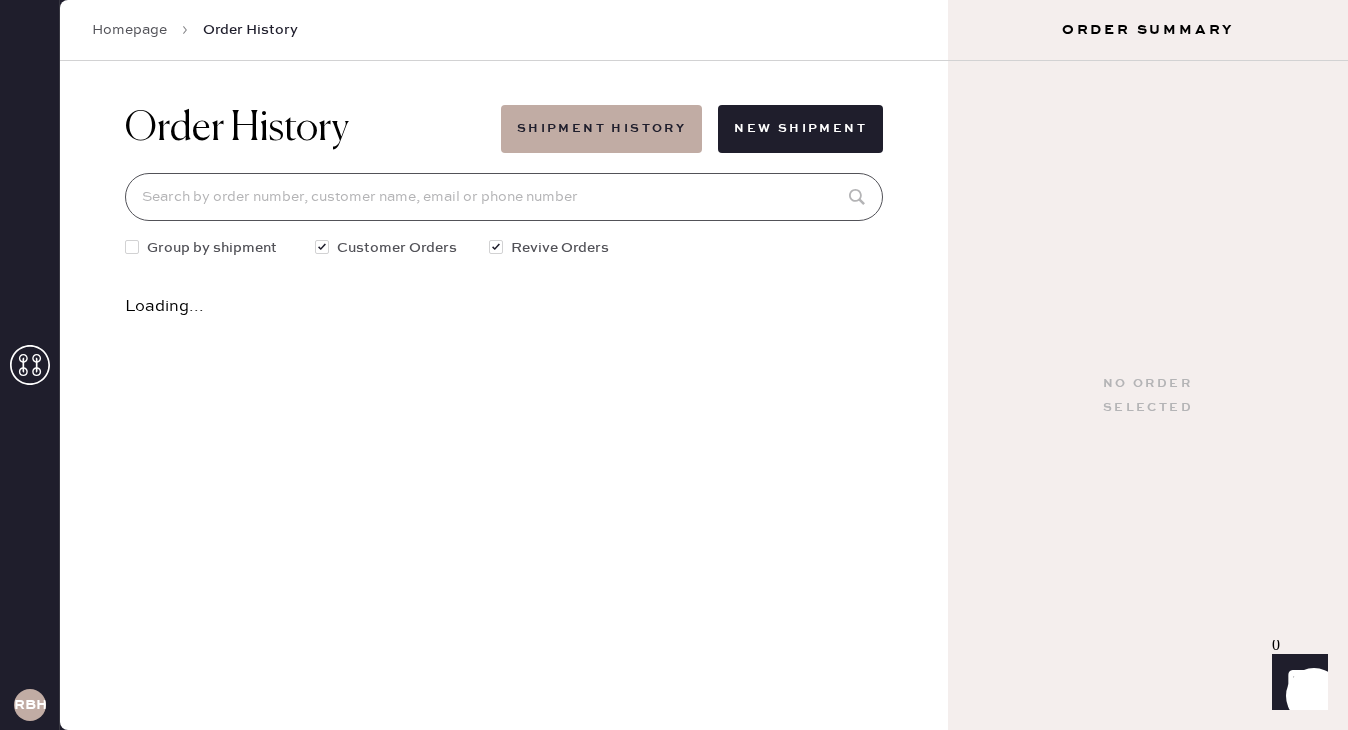 click at bounding box center (504, 197) 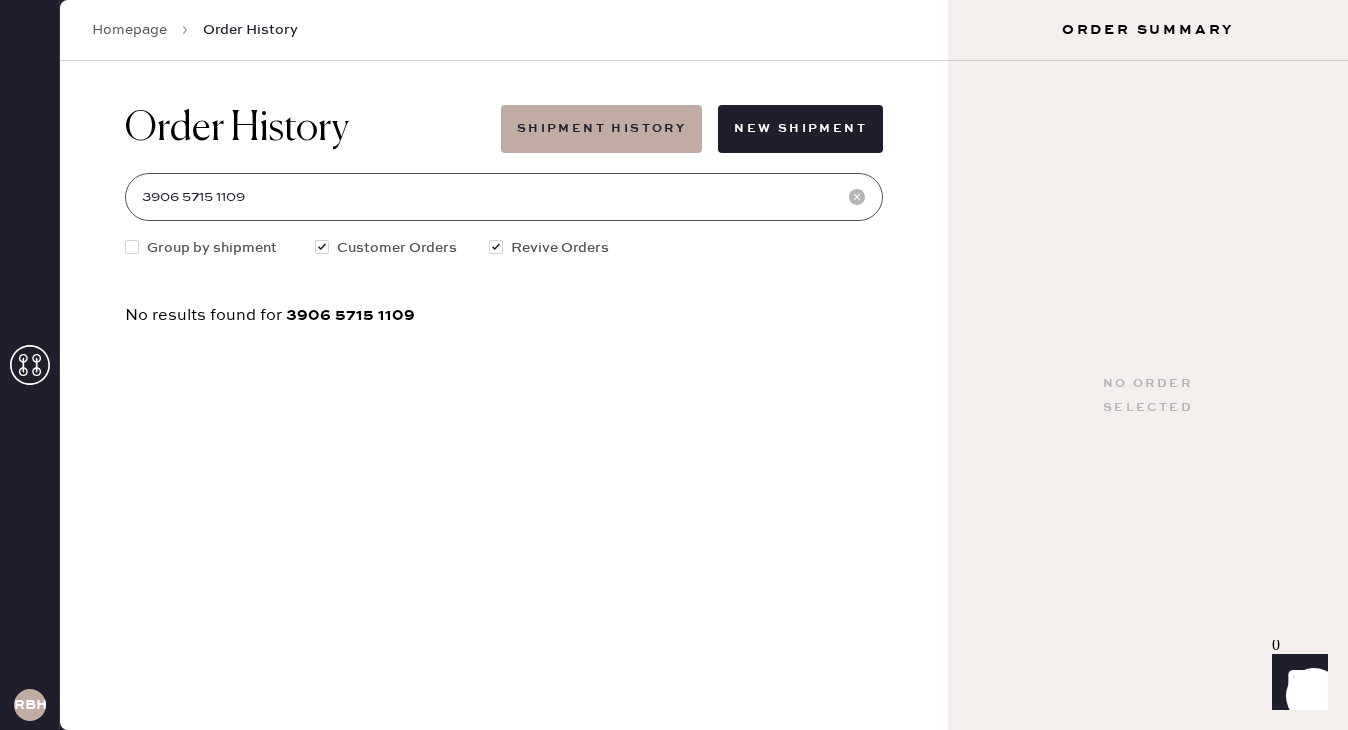 type on "3906 5715 1109" 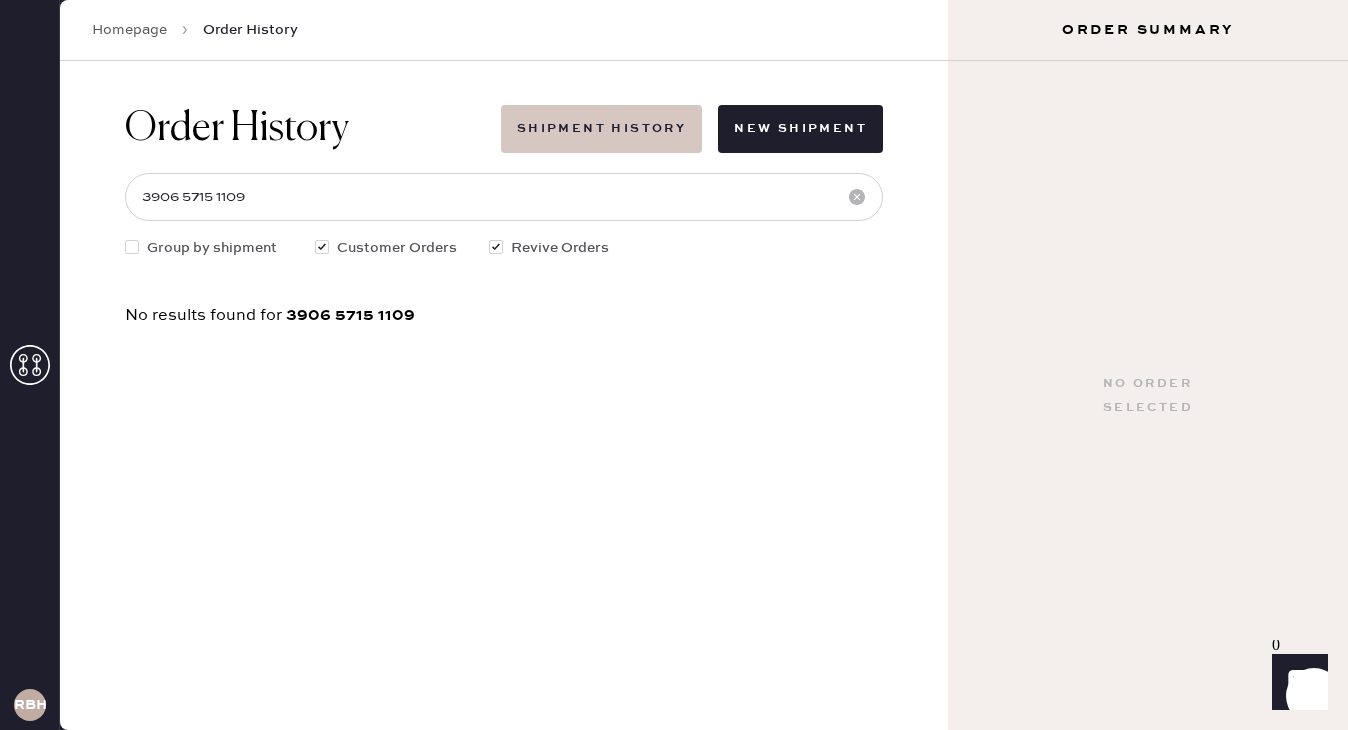 click on "Shipment History" at bounding box center (601, 129) 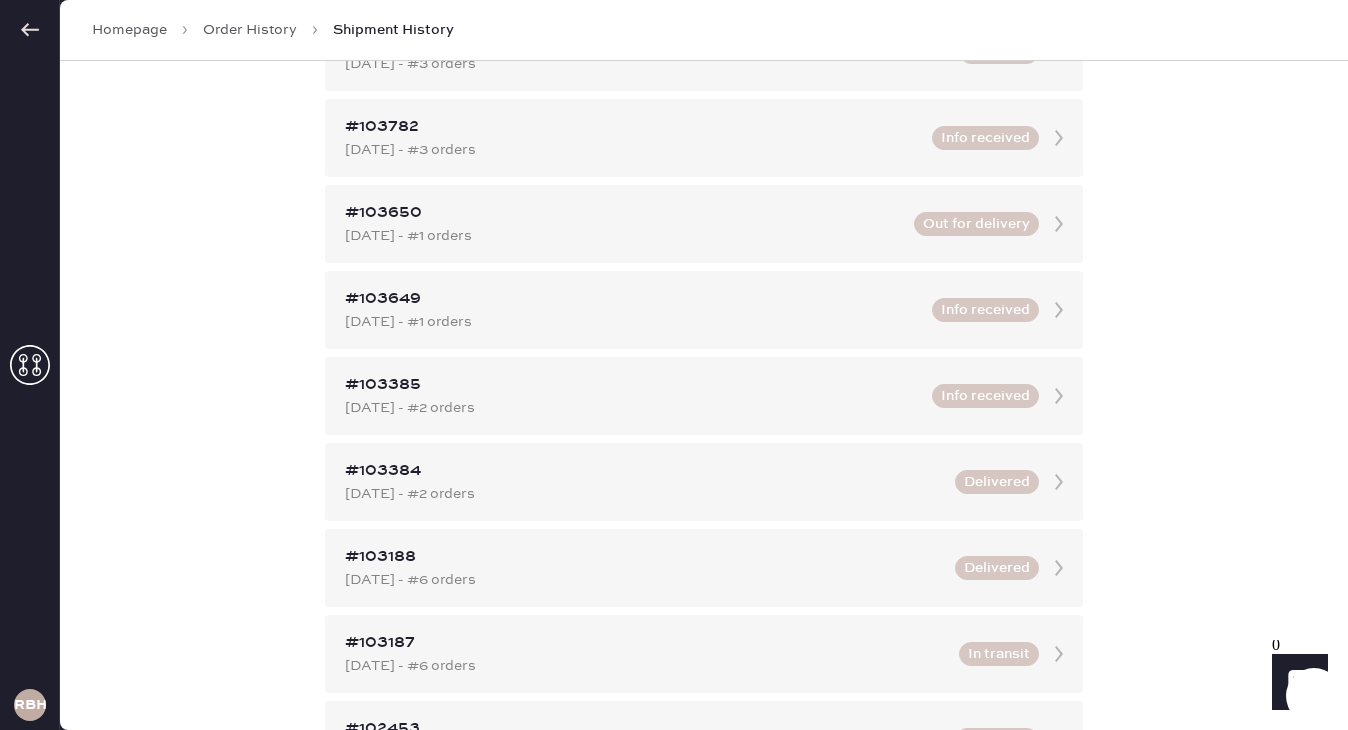 scroll, scrollTop: 0, scrollLeft: 0, axis: both 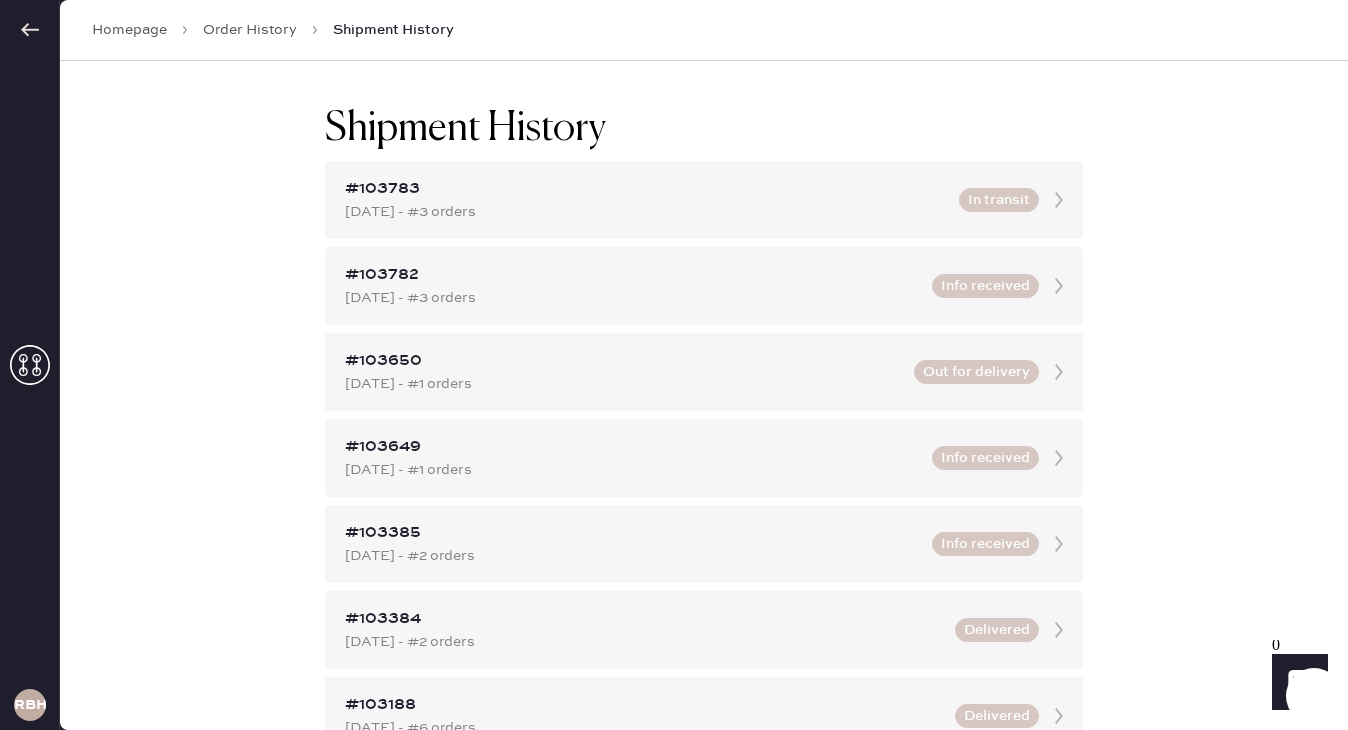 click 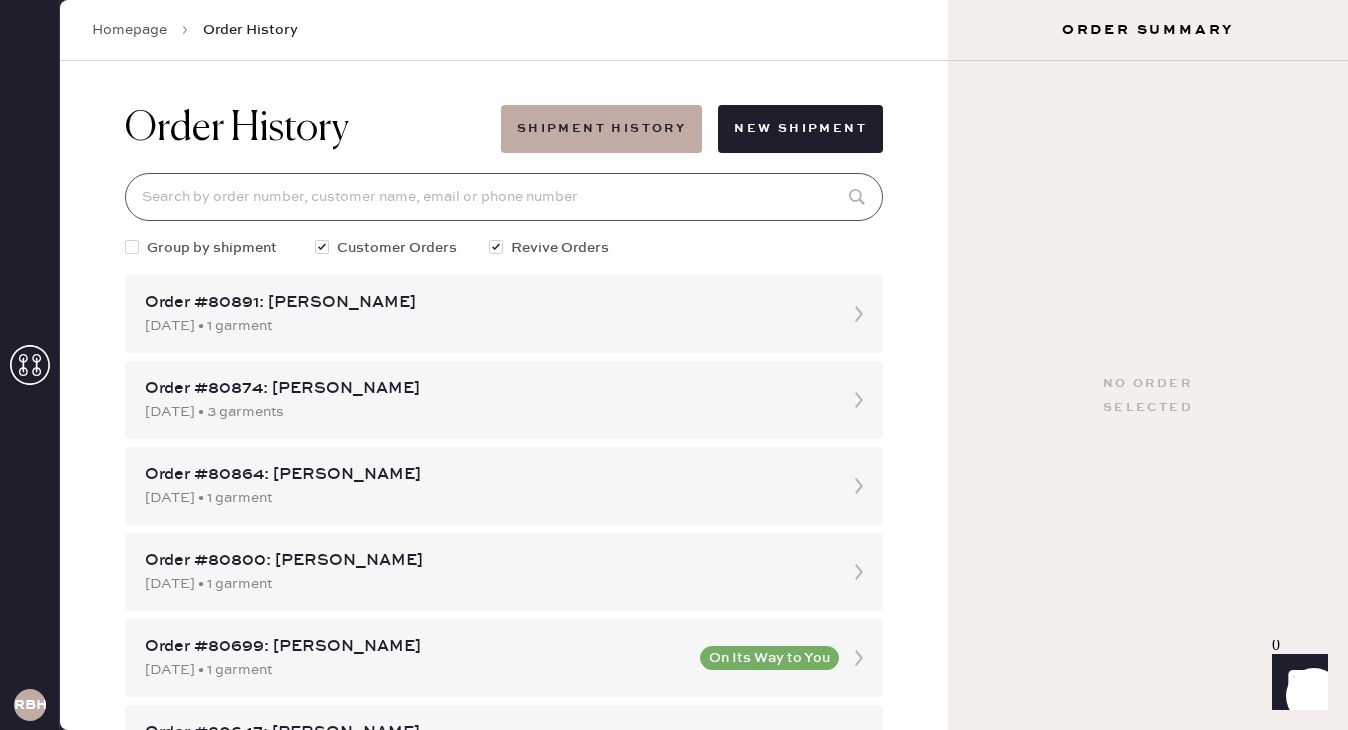 click at bounding box center (504, 197) 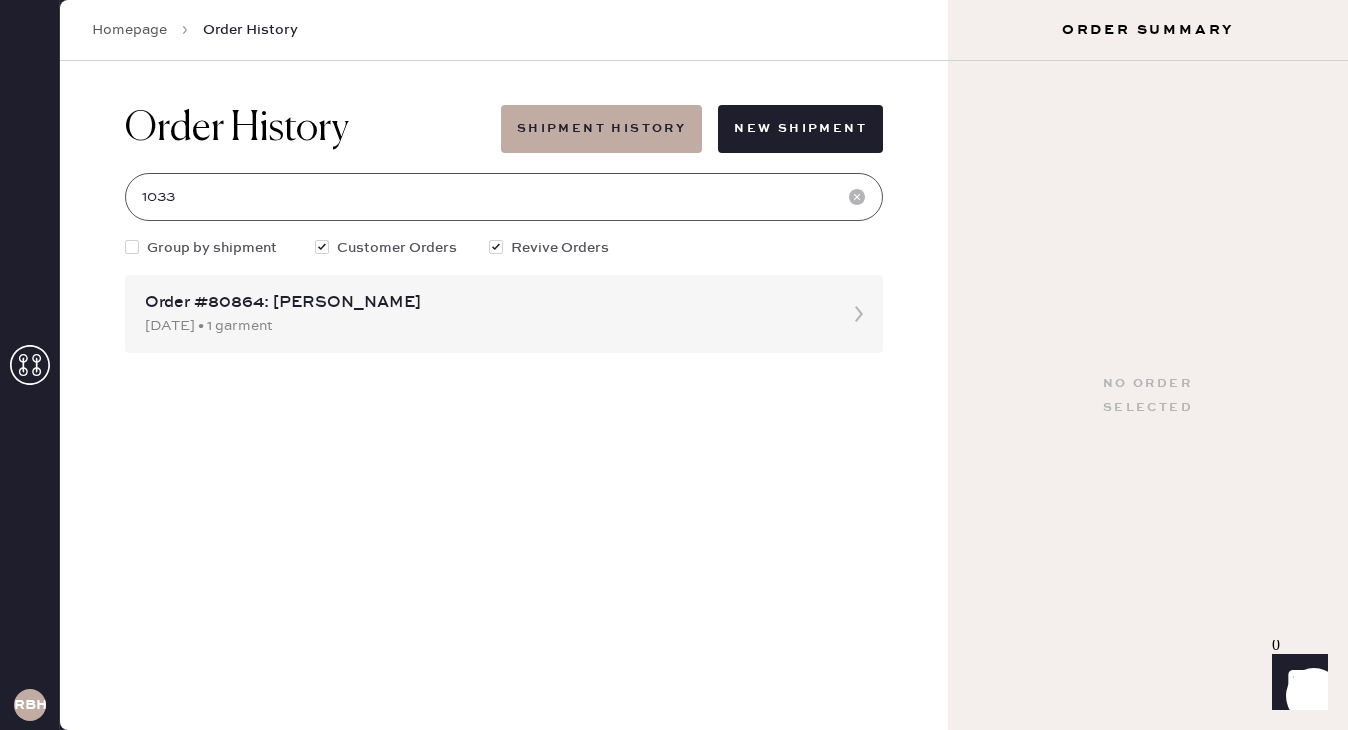 type on "1033" 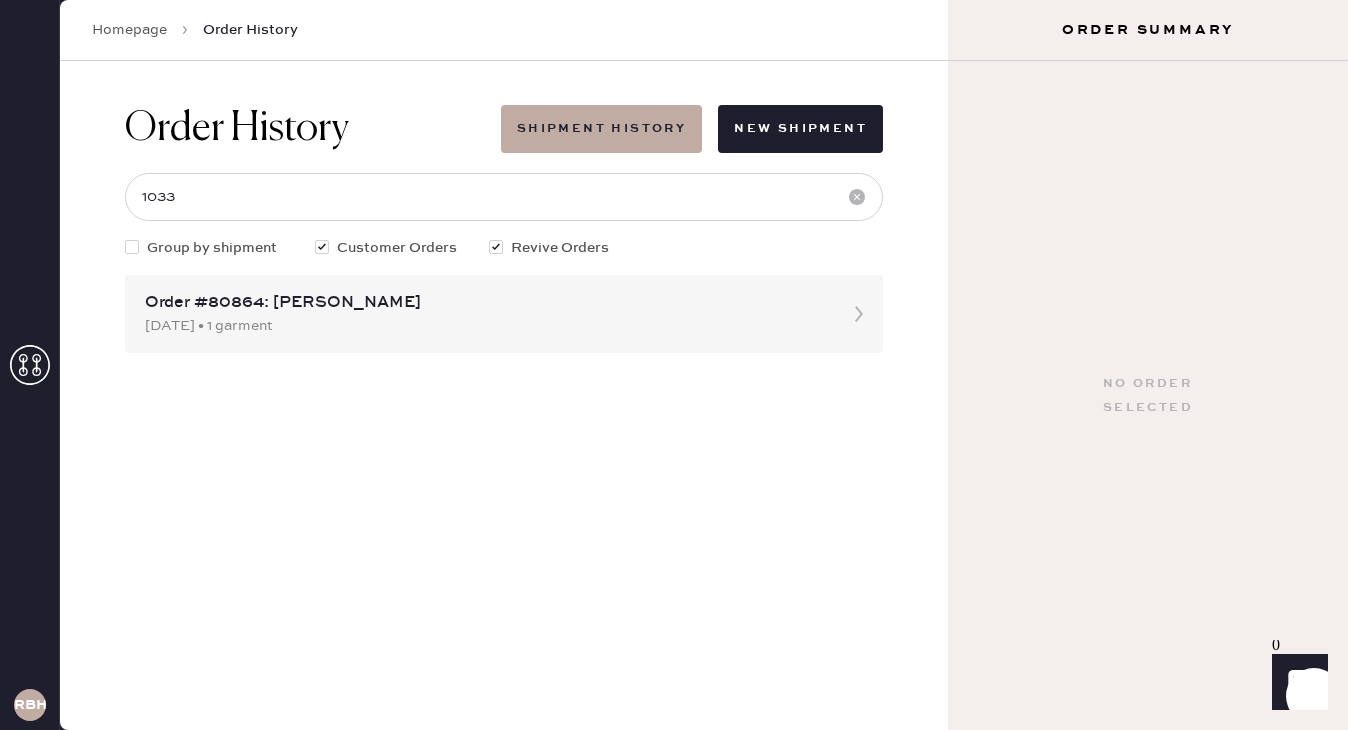 click at bounding box center (132, 247) 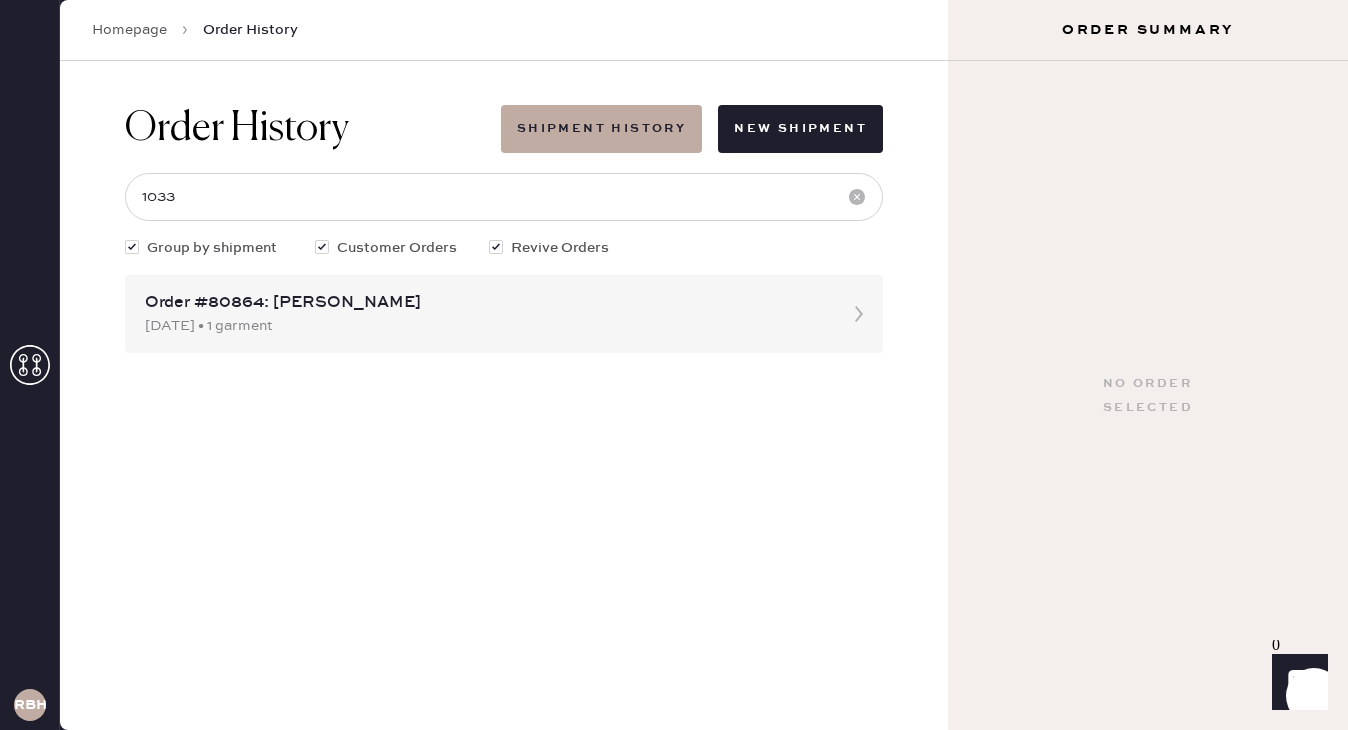 checkbox on "true" 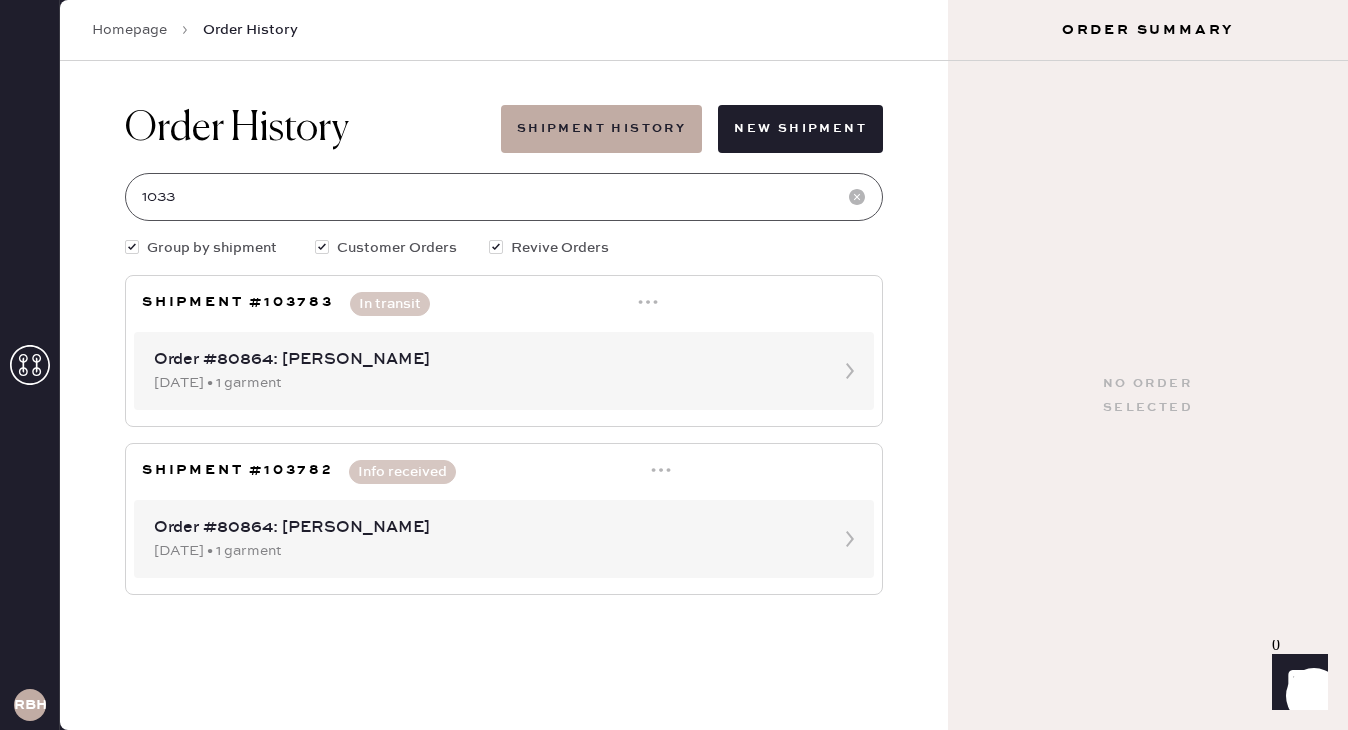 click on "1033" at bounding box center [504, 197] 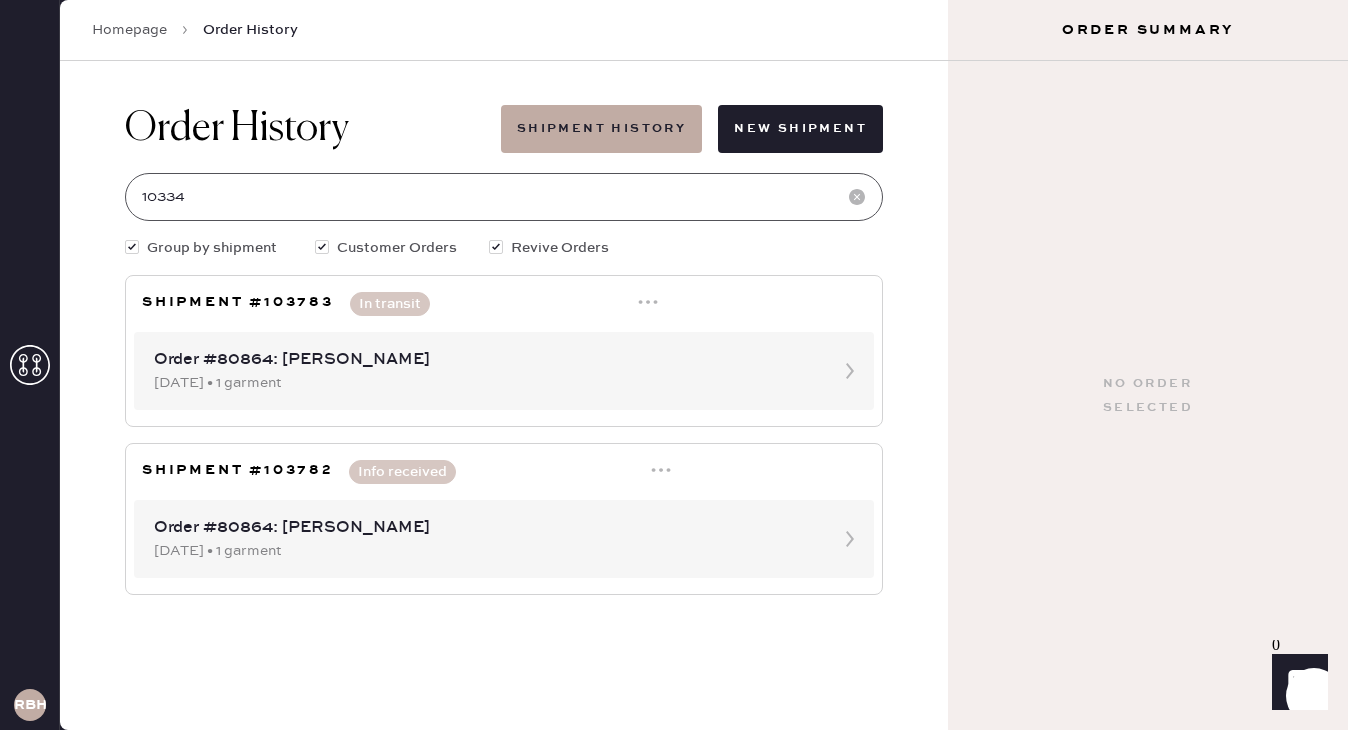 type on "103346" 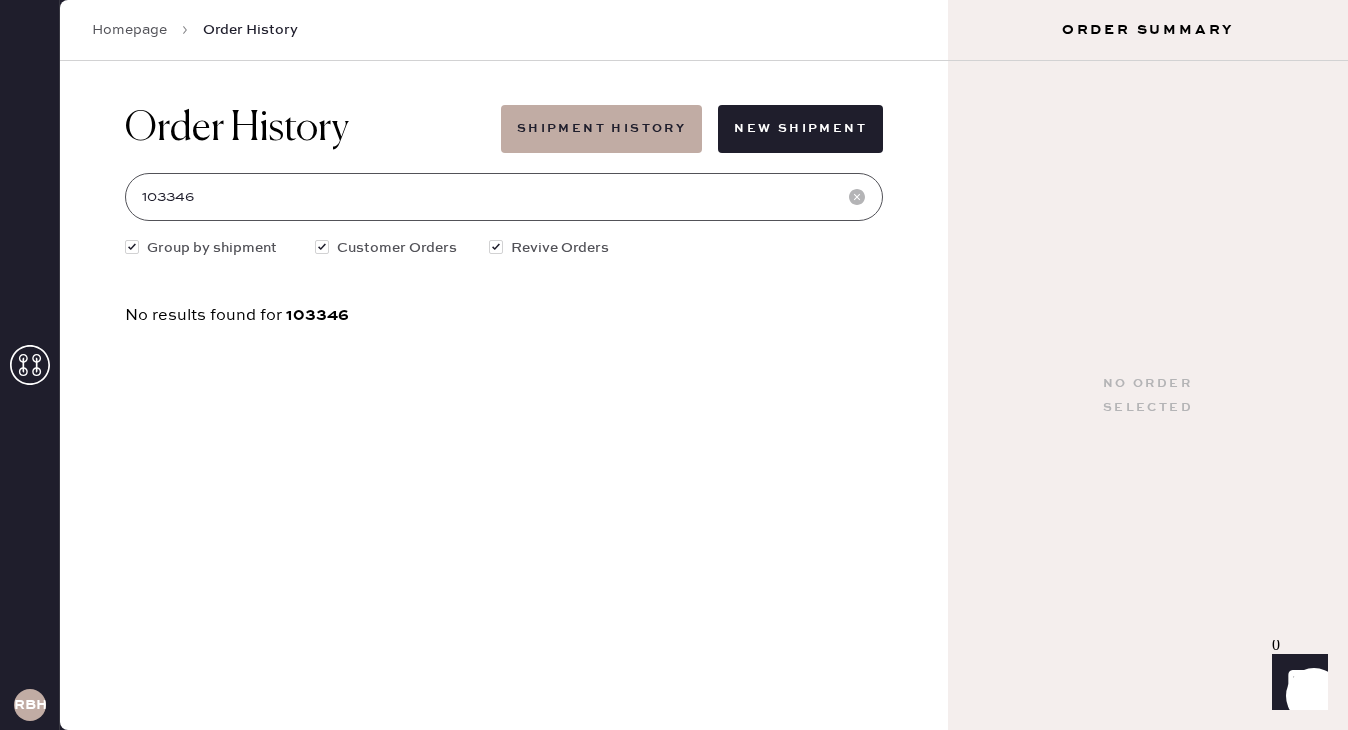 drag, startPoint x: 205, startPoint y: 200, endPoint x: 125, endPoint y: 200, distance: 80 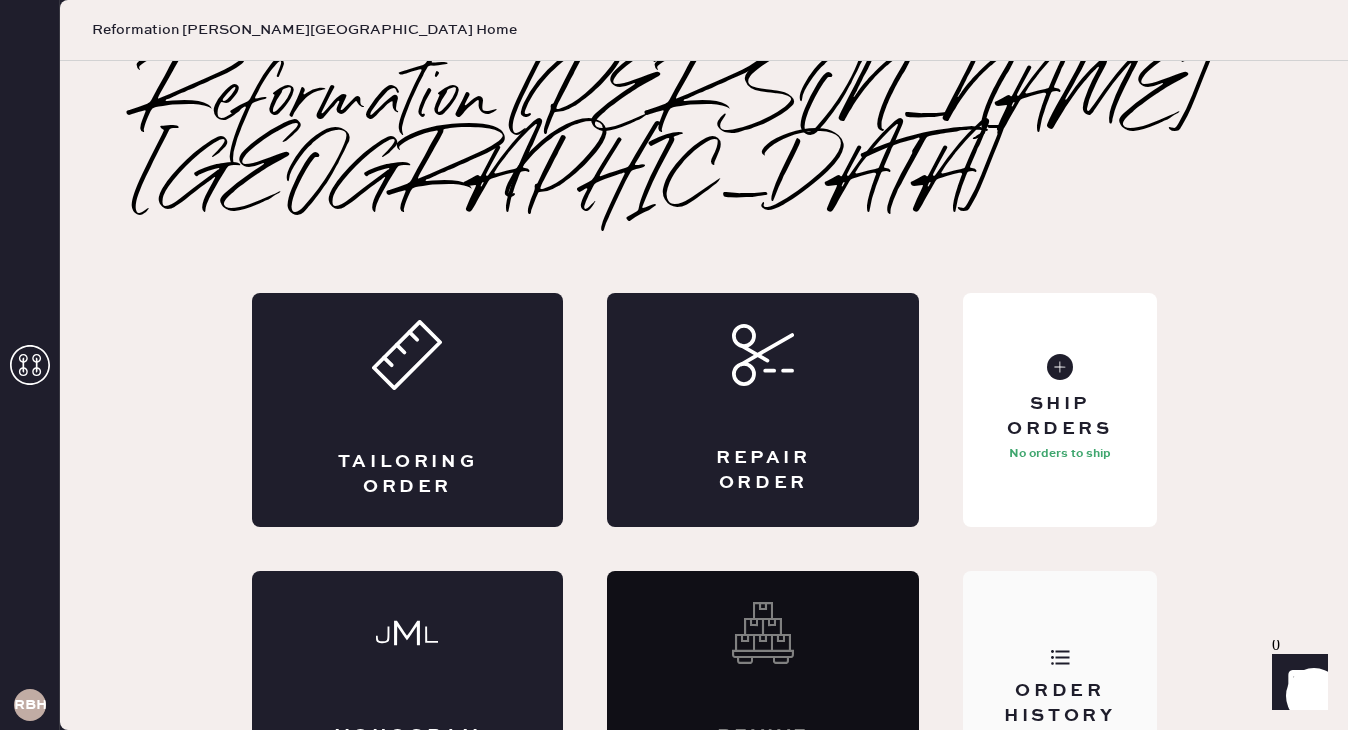click on "Order History" at bounding box center [1059, 704] 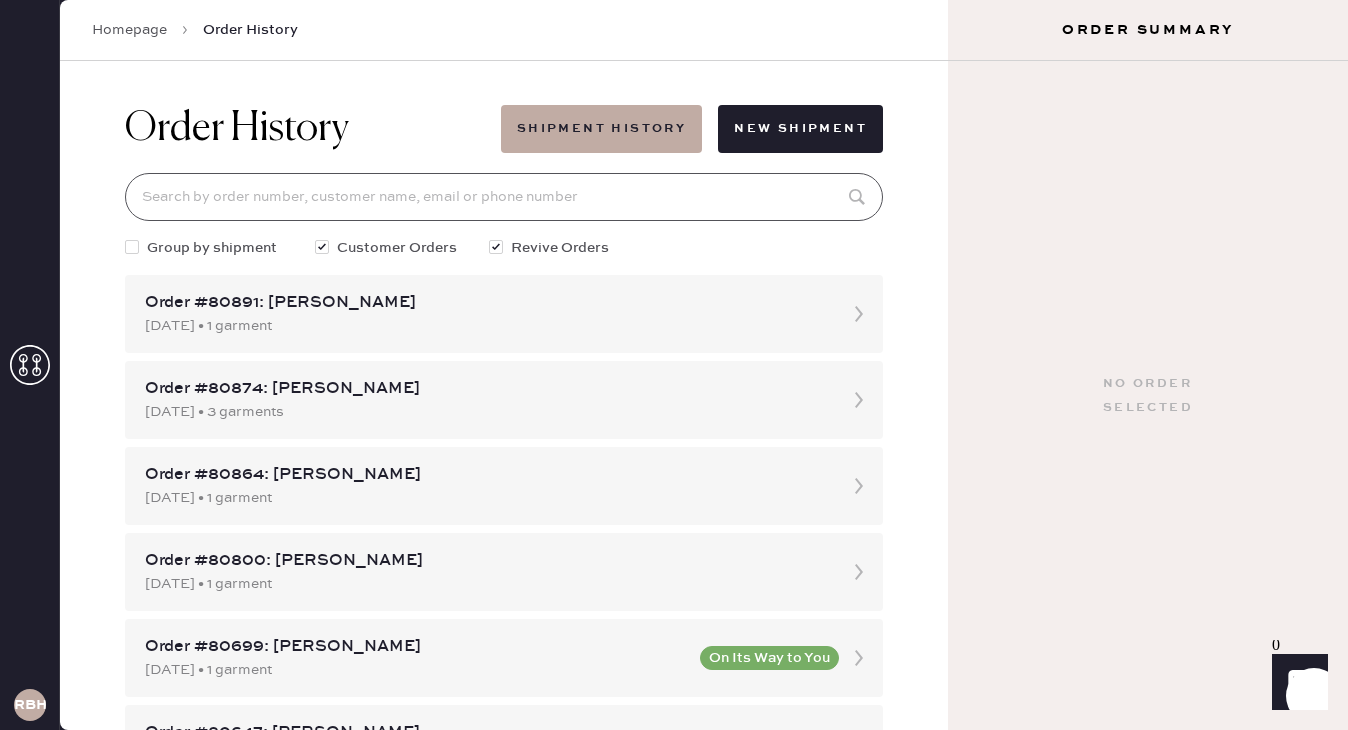 click at bounding box center (504, 197) 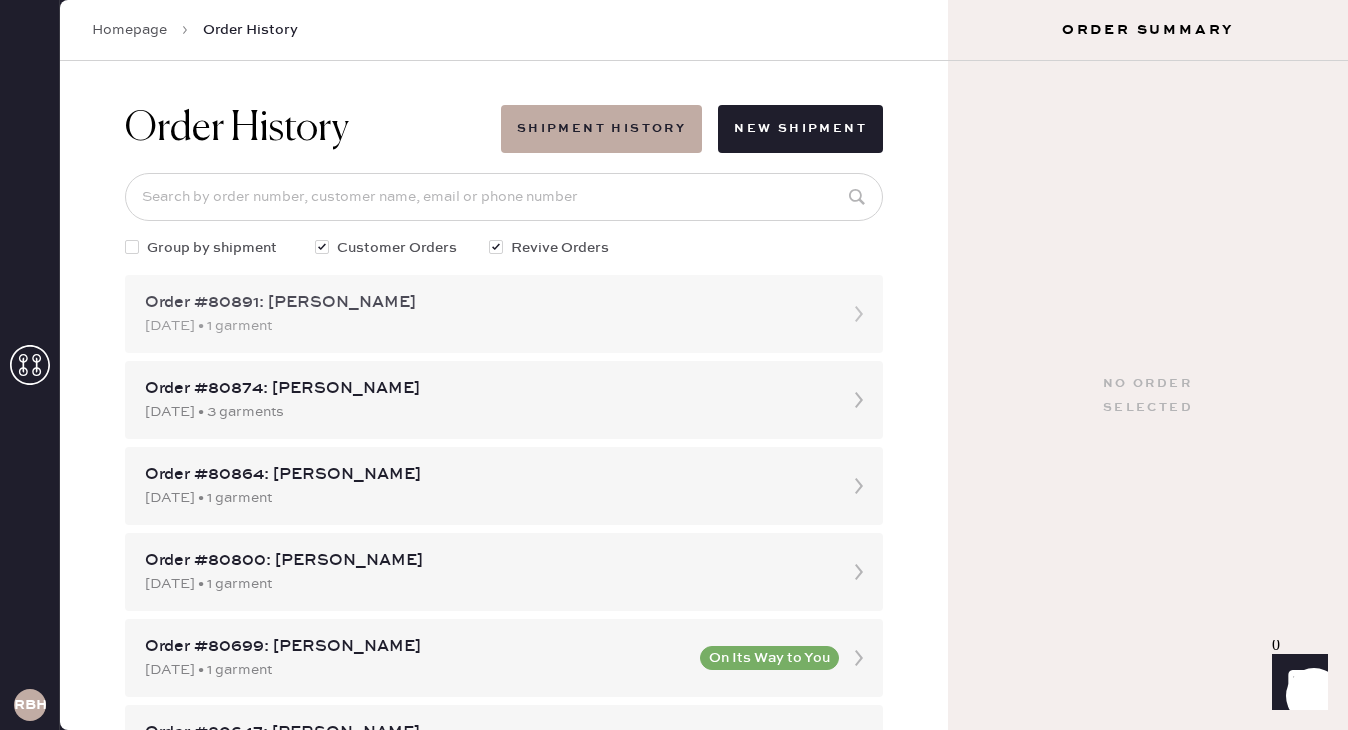 click on "[DATE] • 1 garment" at bounding box center [486, 326] 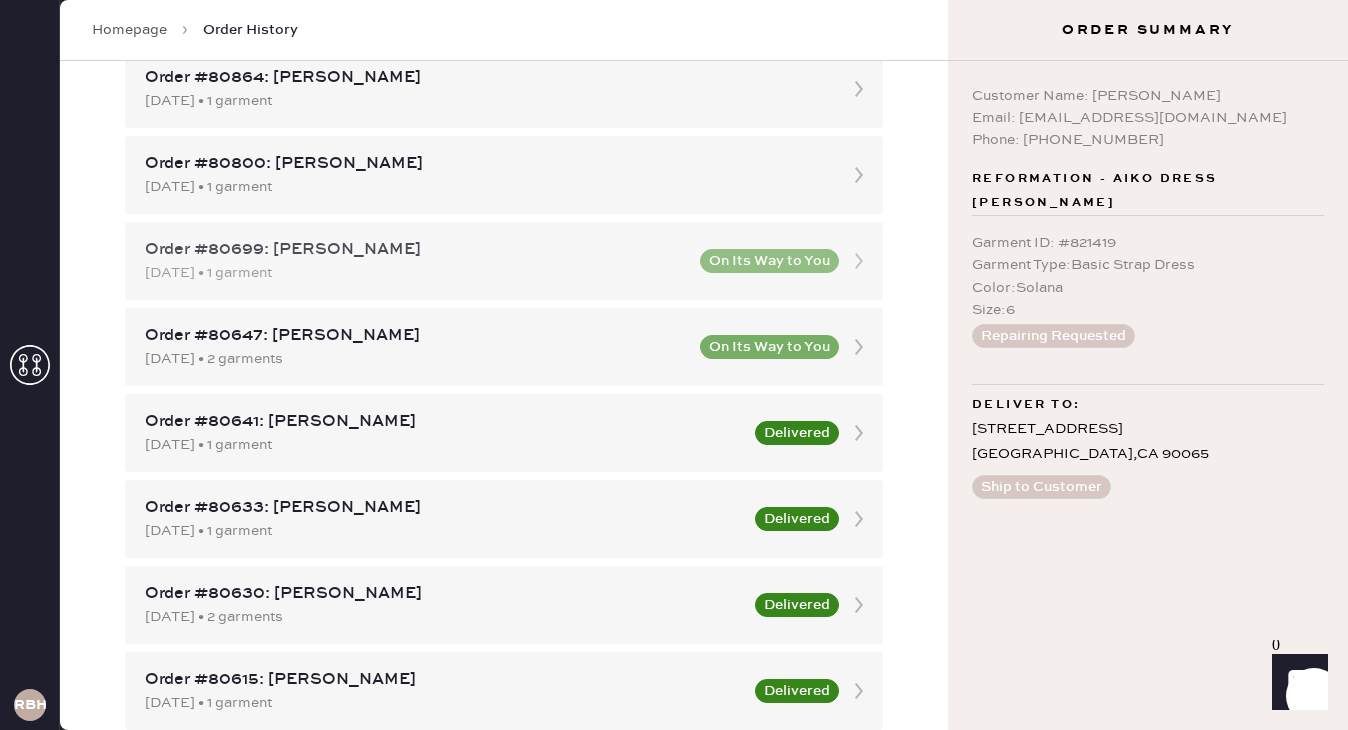 scroll, scrollTop: 400, scrollLeft: 0, axis: vertical 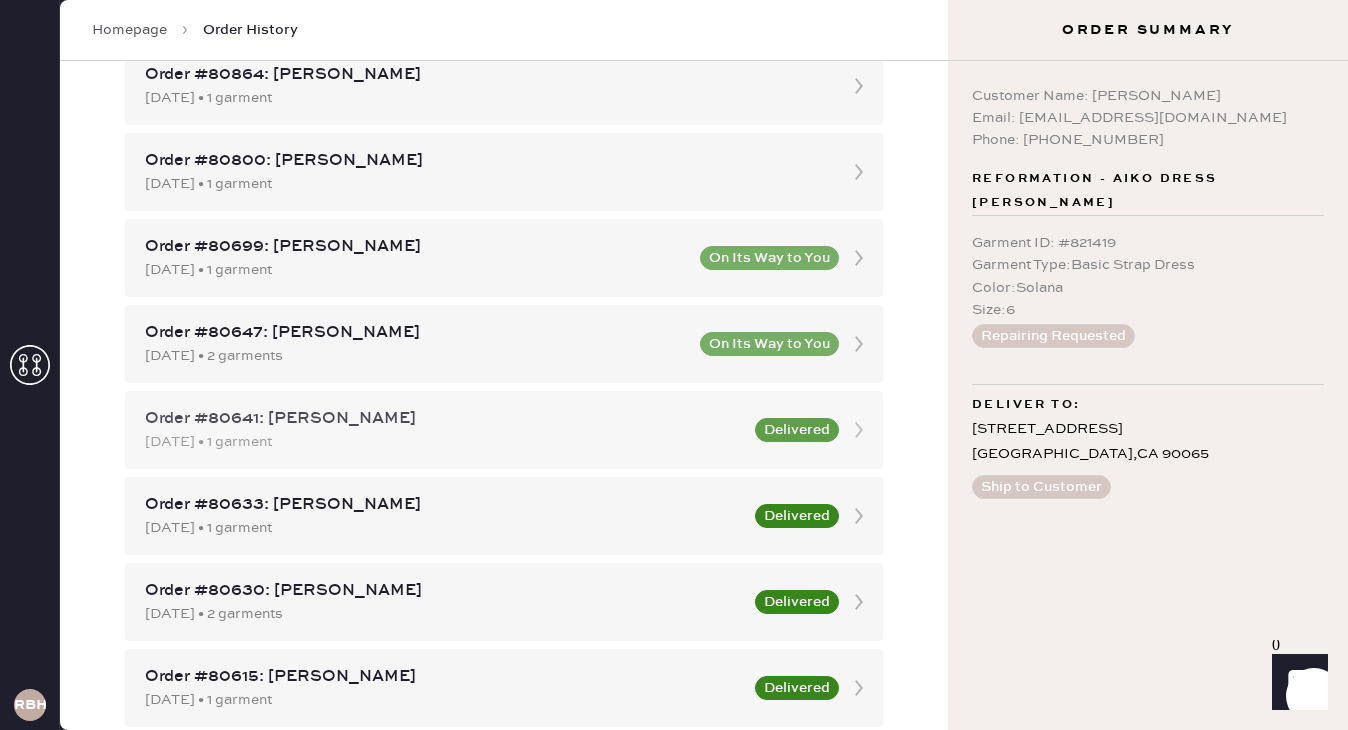 click on "[DATE] • 1 garment" at bounding box center (444, 442) 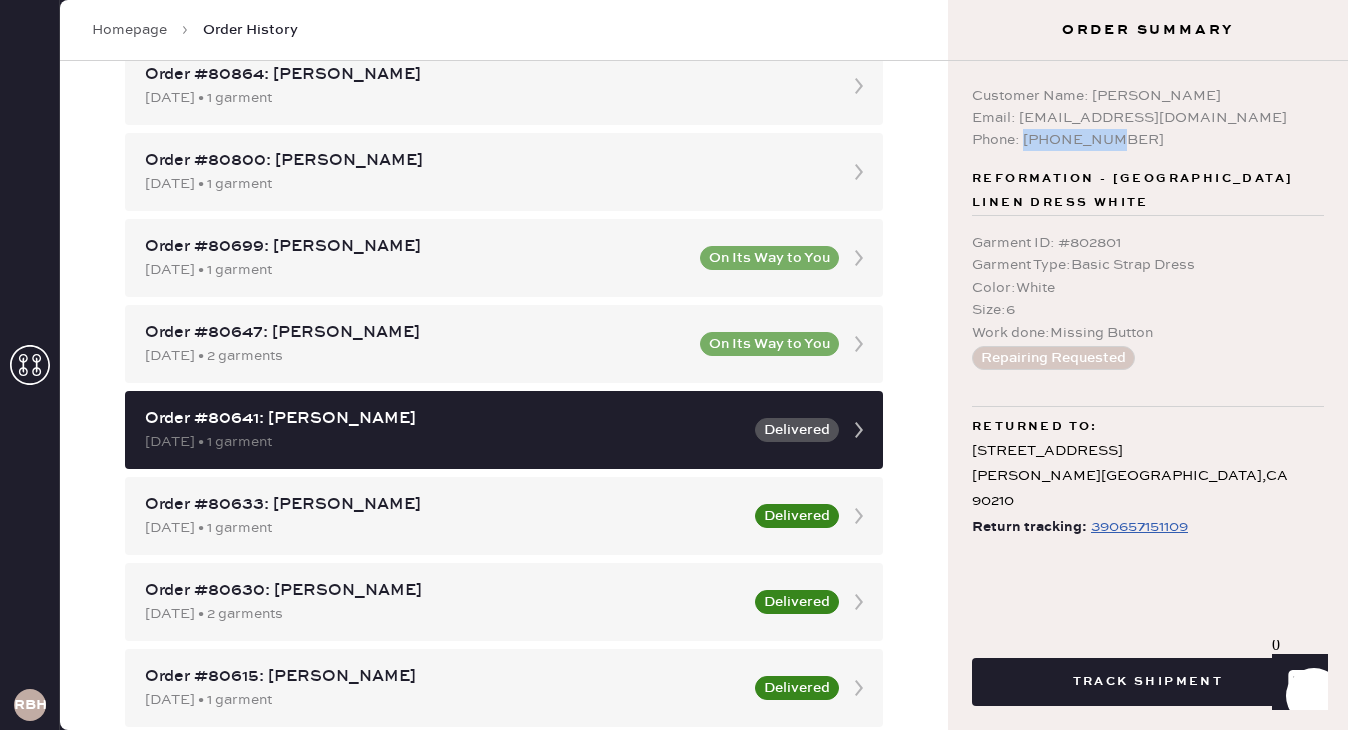 drag, startPoint x: 1127, startPoint y: 140, endPoint x: 1027, endPoint y: 146, distance: 100.17984 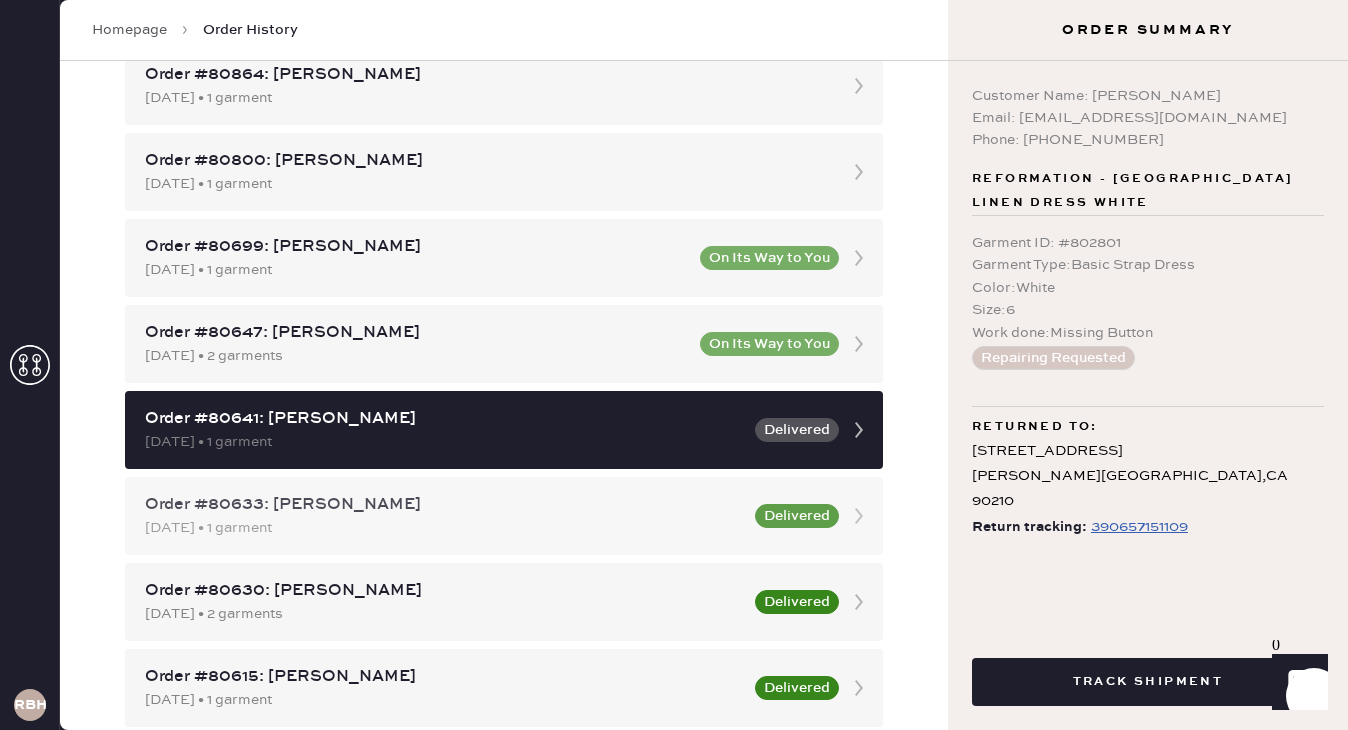 click on "[DATE] • 1 garment" at bounding box center (444, 528) 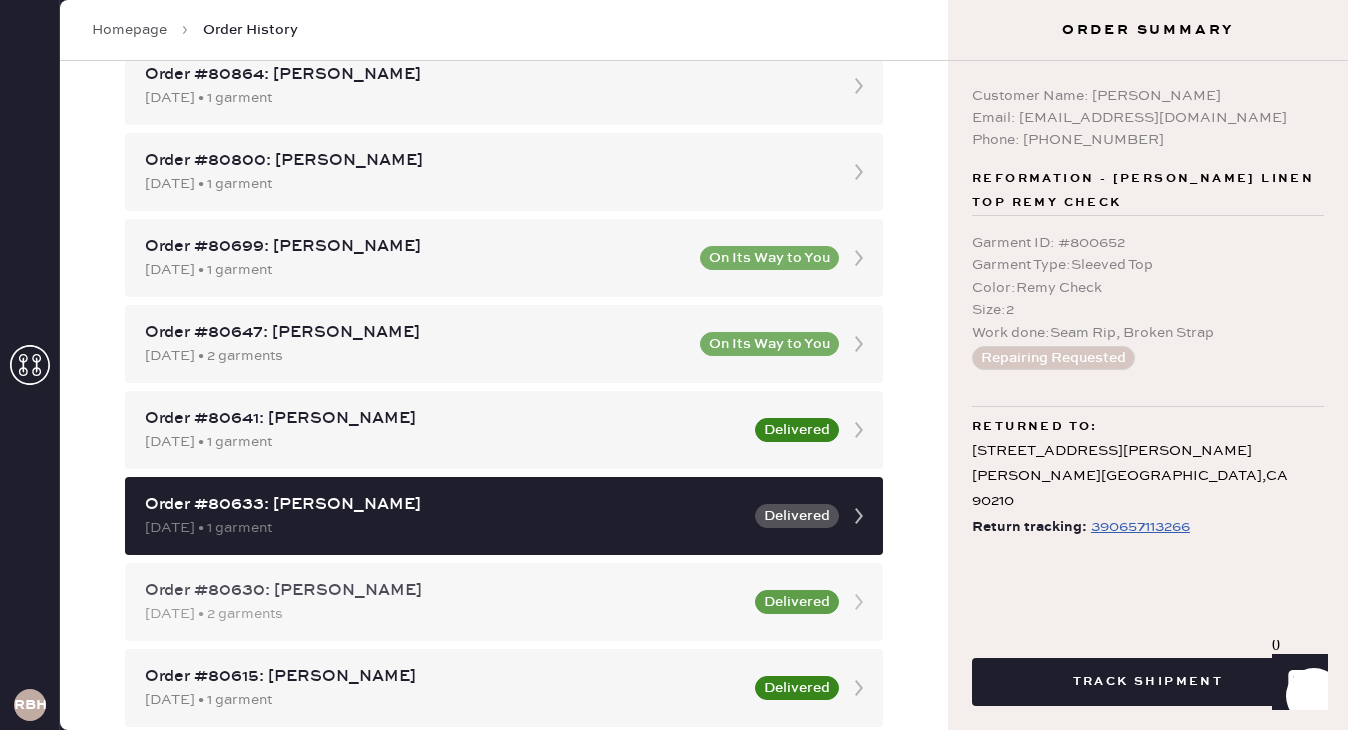 click on "Order #80630: [PERSON_NAME]" at bounding box center [444, 591] 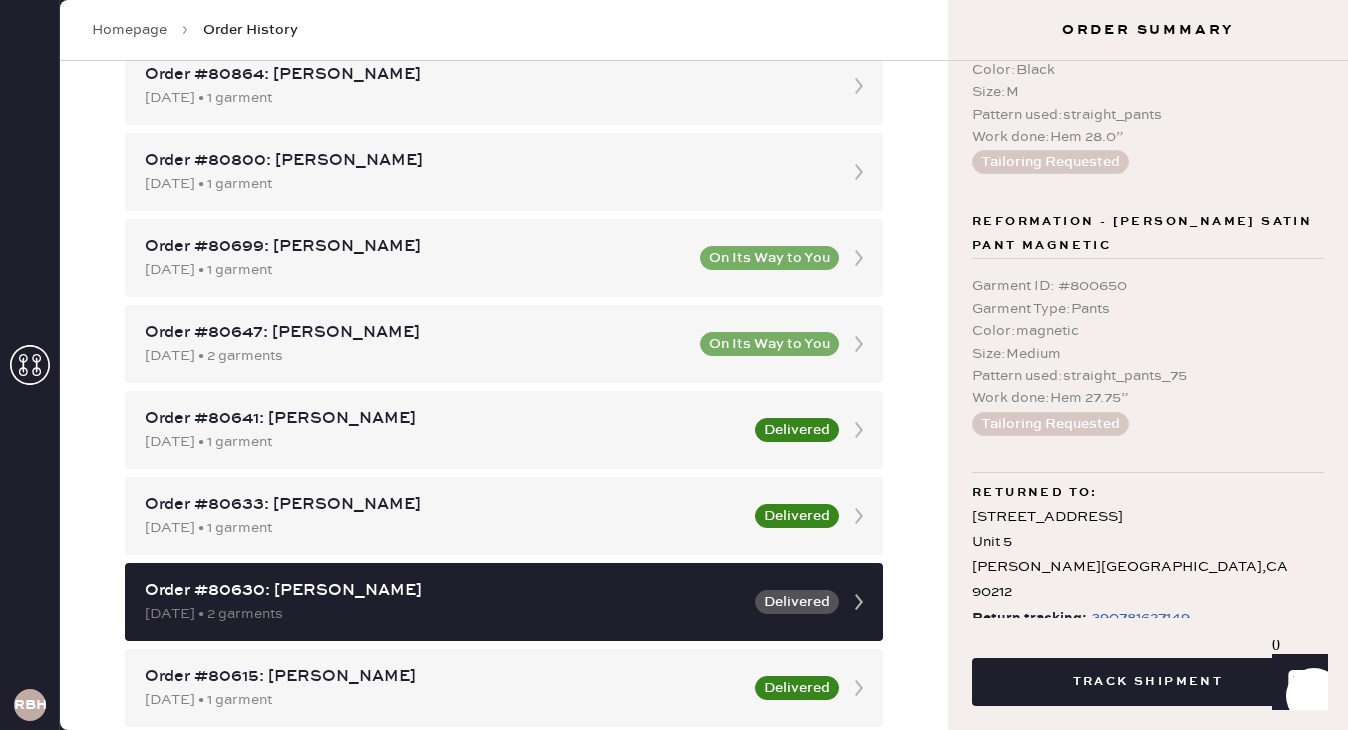 scroll, scrollTop: 237, scrollLeft: 0, axis: vertical 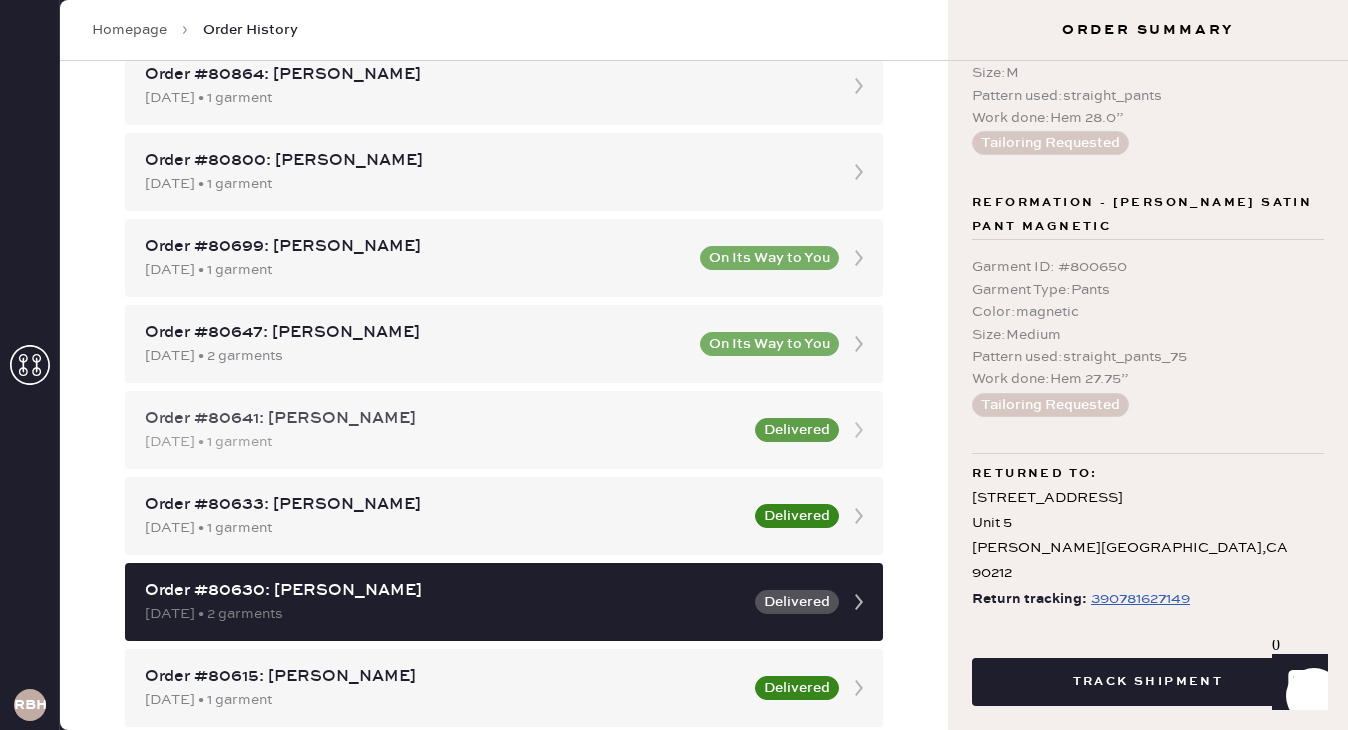 click on "[DATE] • 1 garment" at bounding box center (444, 442) 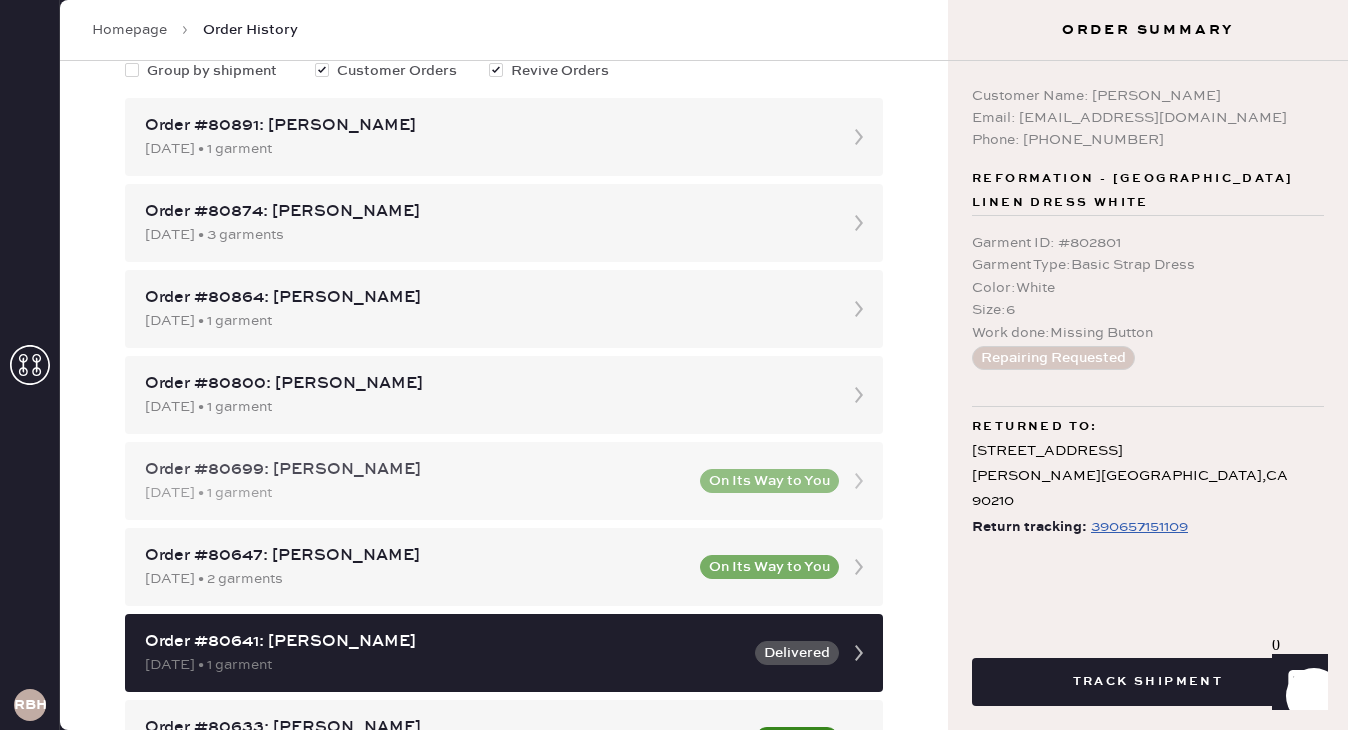 scroll, scrollTop: 0, scrollLeft: 0, axis: both 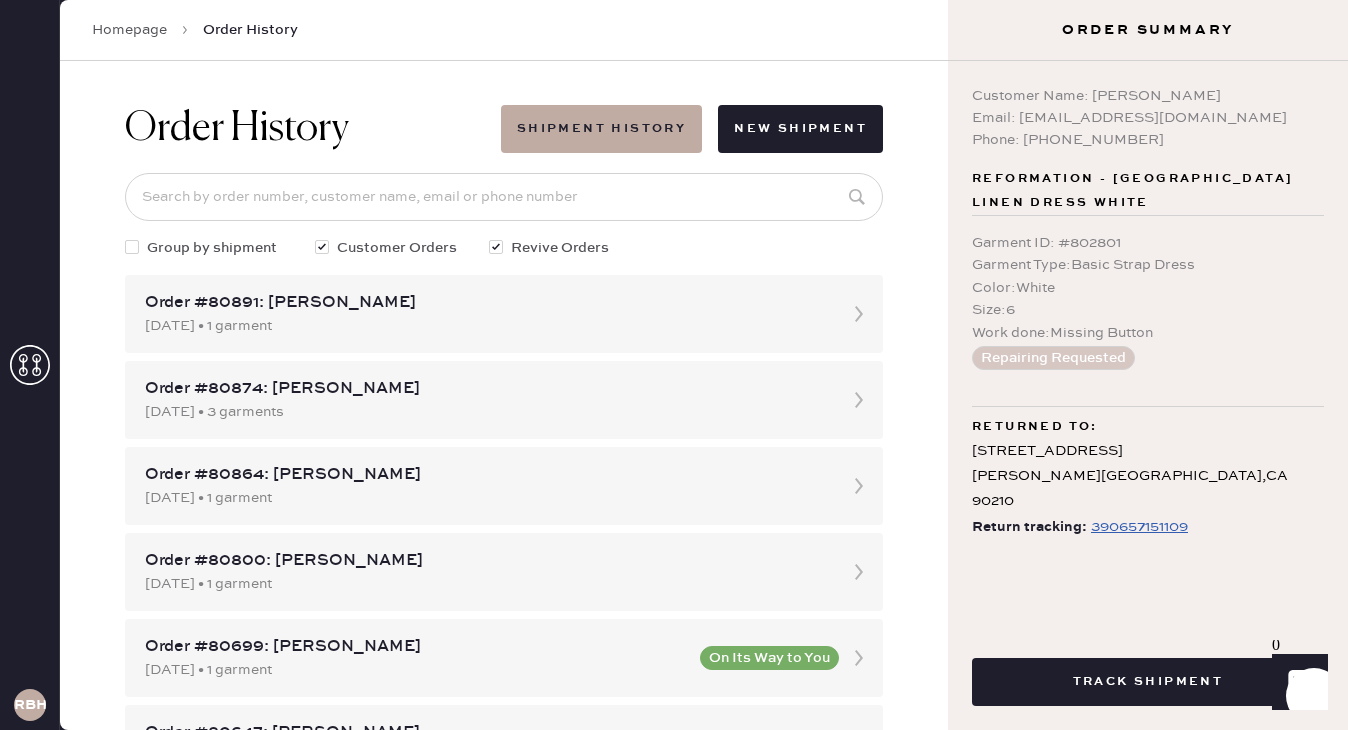 click on "Homepage Order History" at bounding box center (504, 30) 